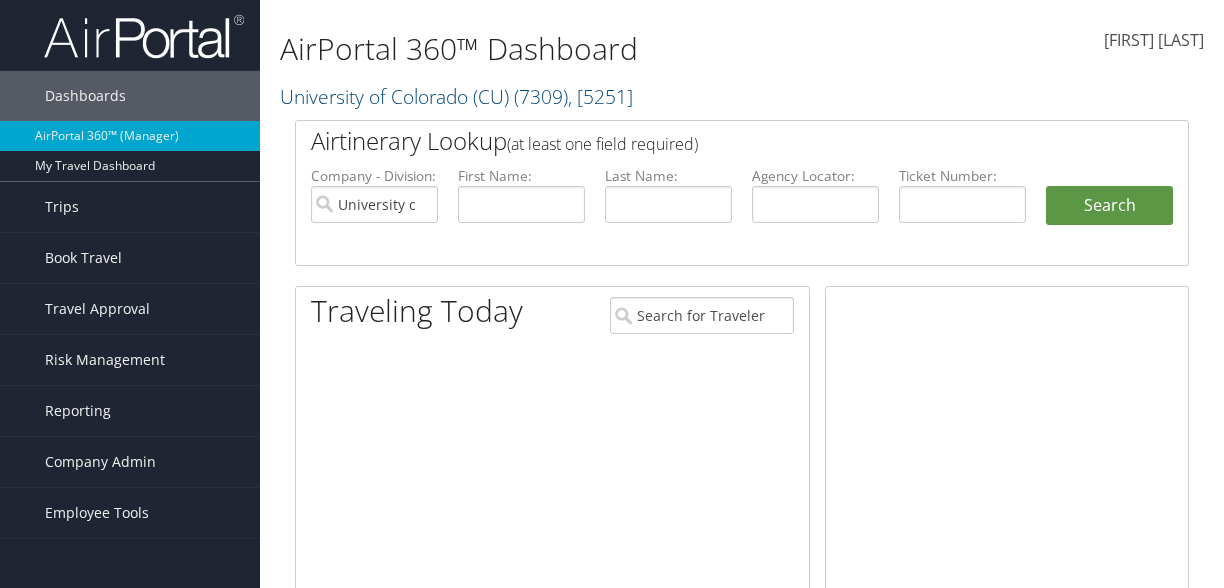 scroll, scrollTop: 0, scrollLeft: 0, axis: both 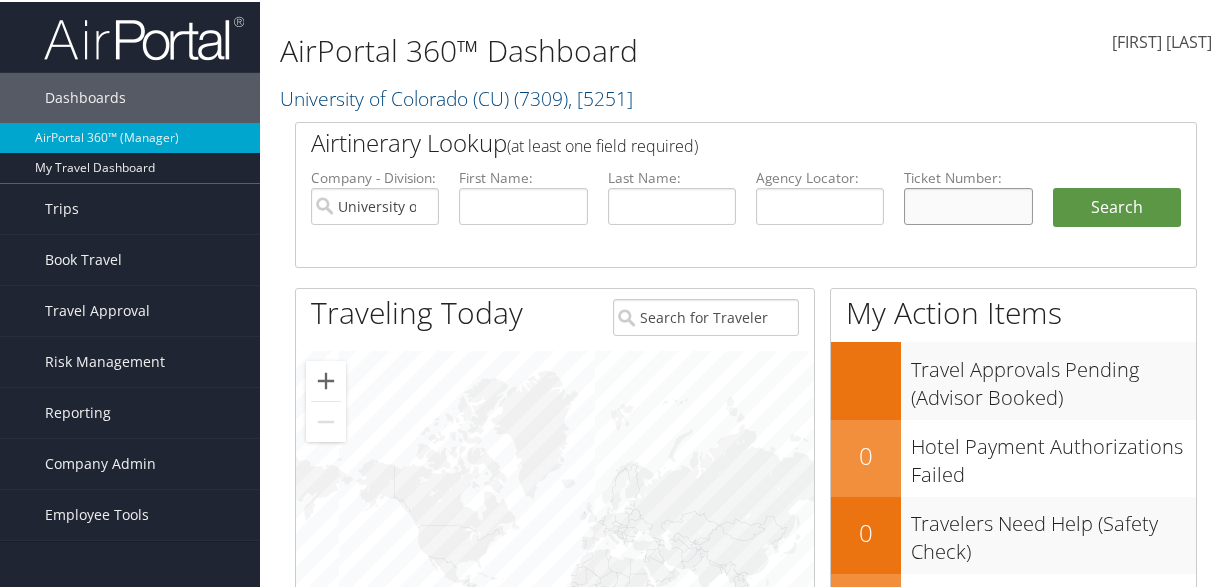 click at bounding box center (968, 204) 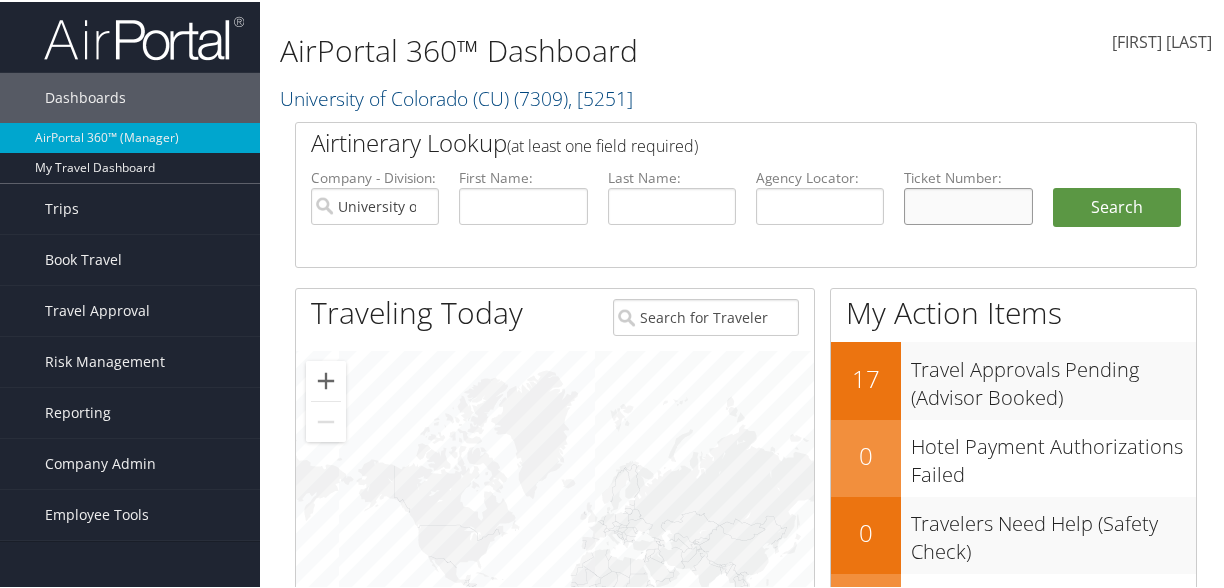 click at bounding box center (968, 204) 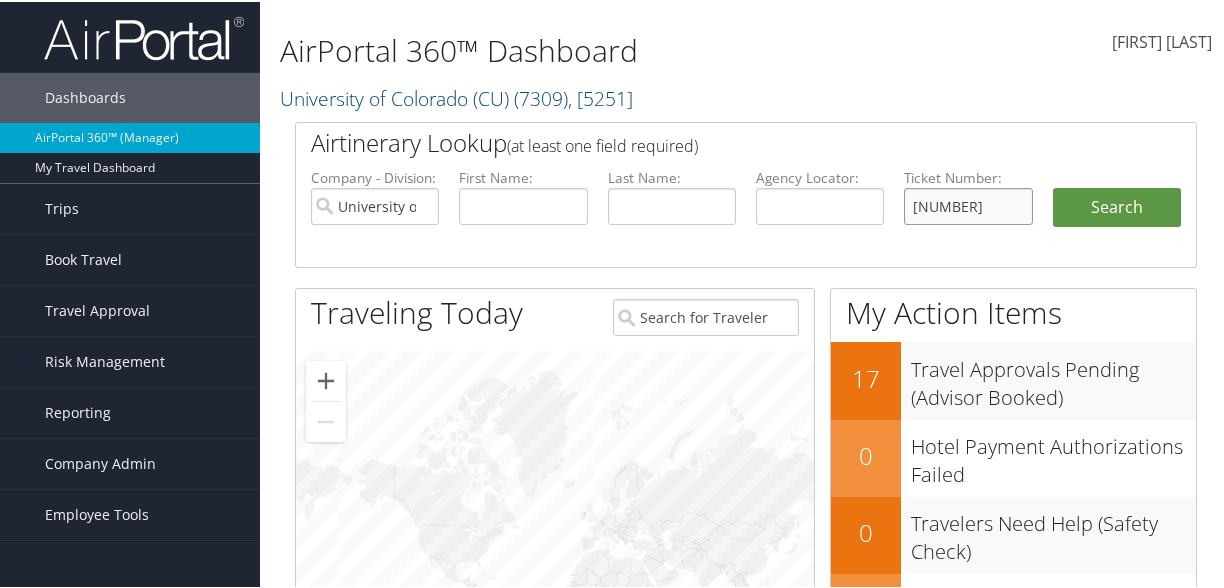 type on "5267232441614" 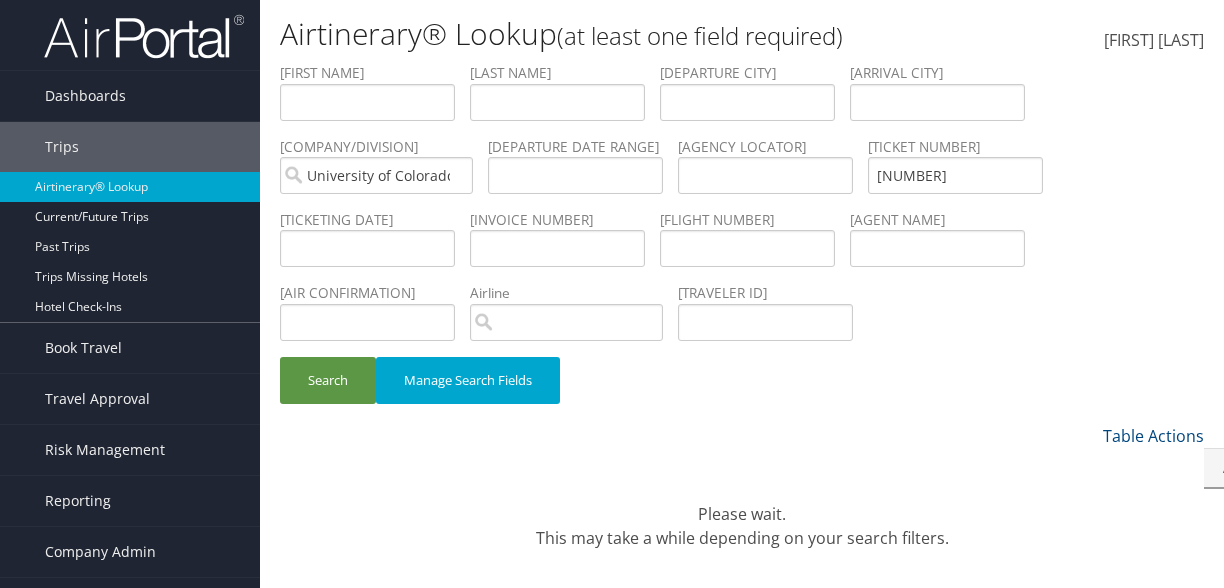 scroll, scrollTop: 0, scrollLeft: 0, axis: both 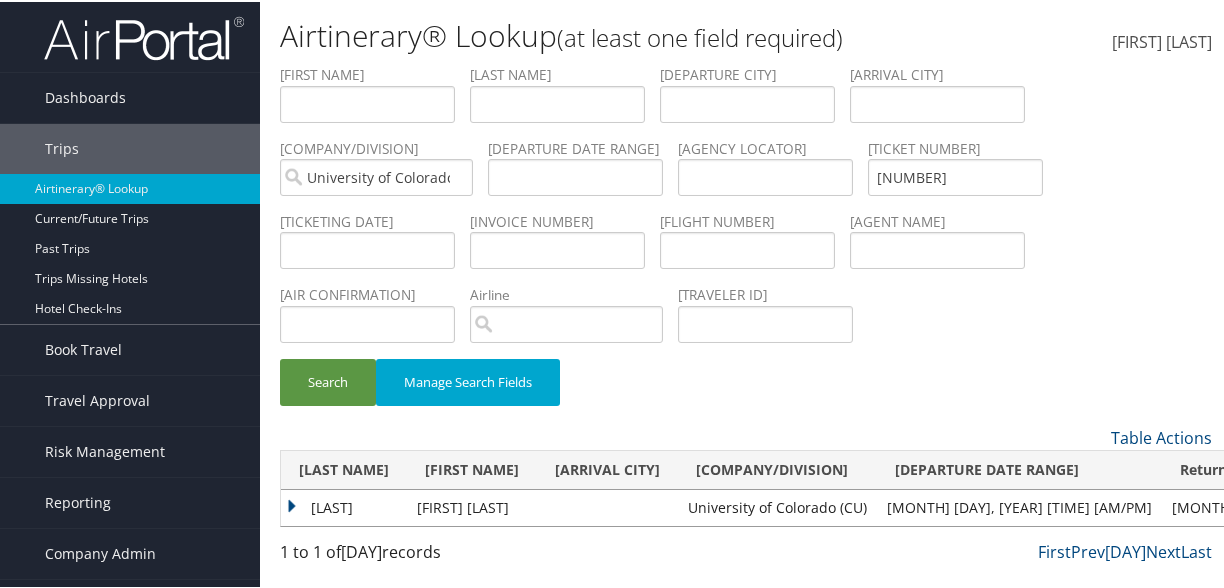 click on "MARSHALL" at bounding box center (344, 506) 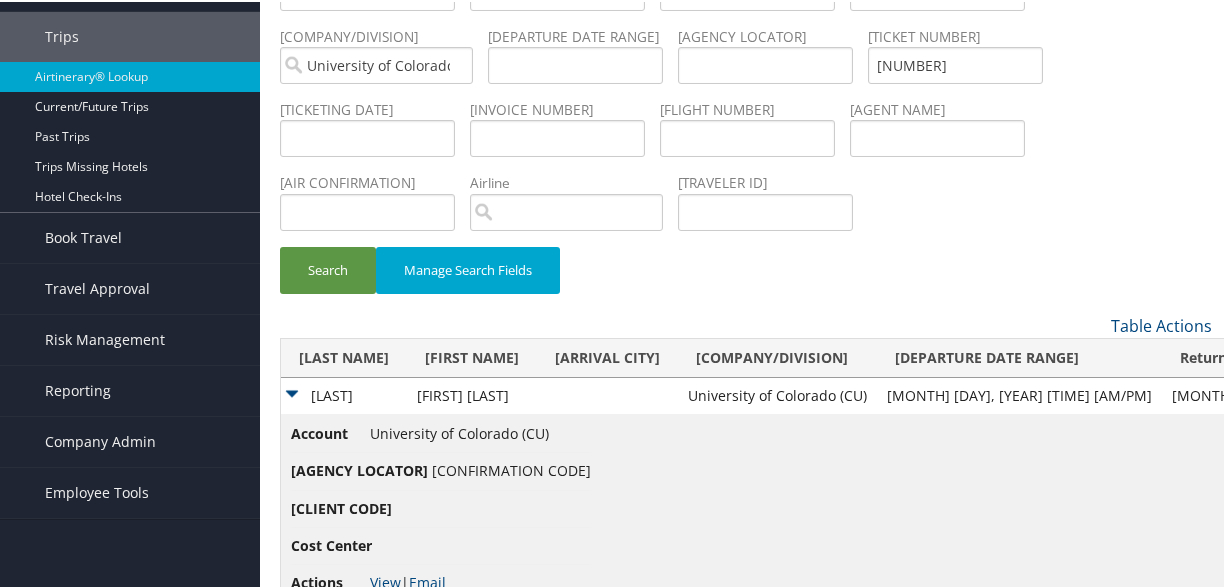 scroll, scrollTop: 166, scrollLeft: 0, axis: vertical 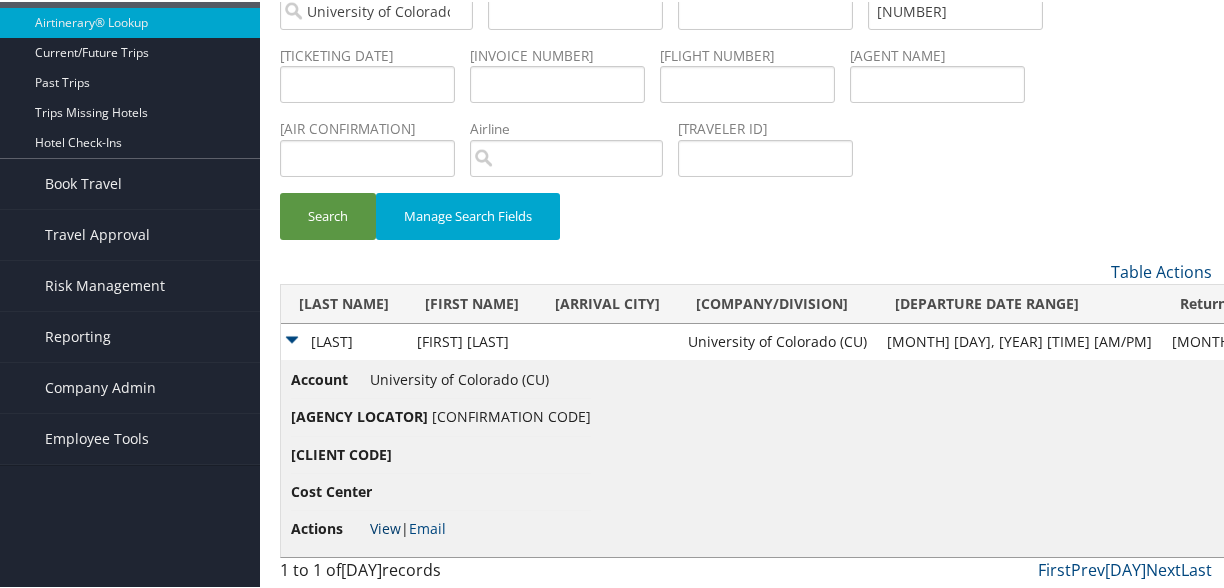 click on "View" at bounding box center [385, 526] 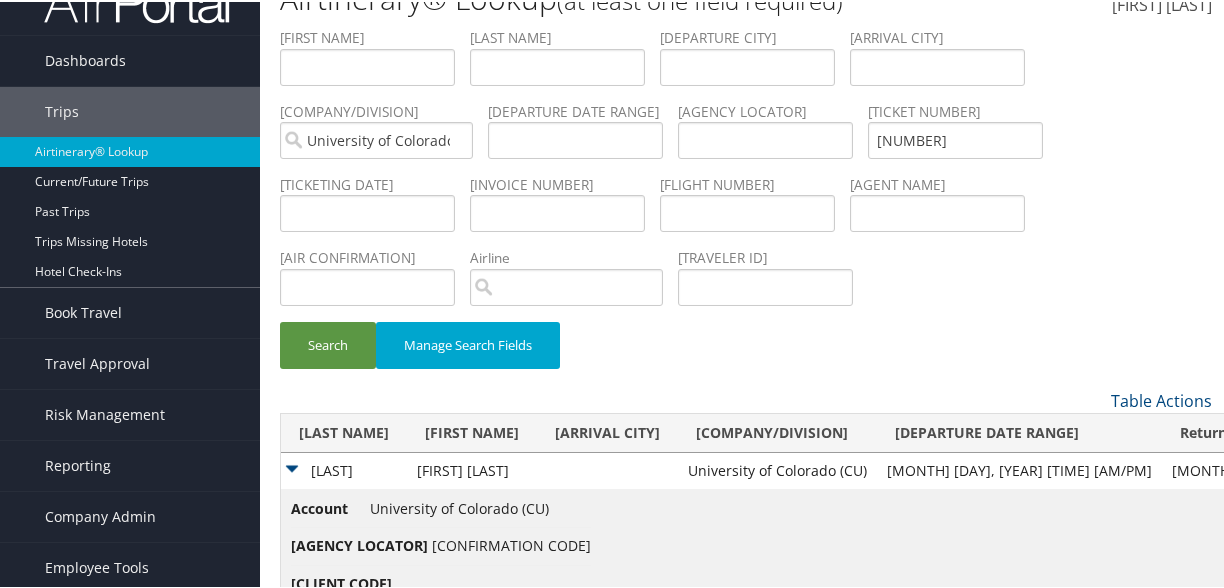scroll, scrollTop: 0, scrollLeft: 0, axis: both 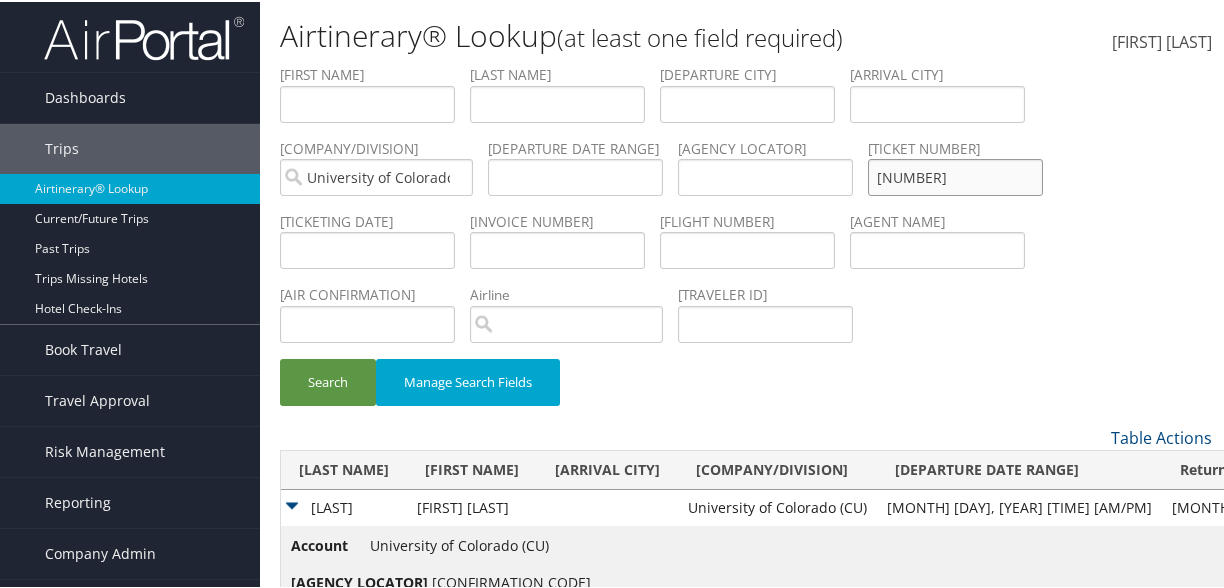 drag, startPoint x: 1004, startPoint y: 167, endPoint x: 771, endPoint y: 148, distance: 233.77339 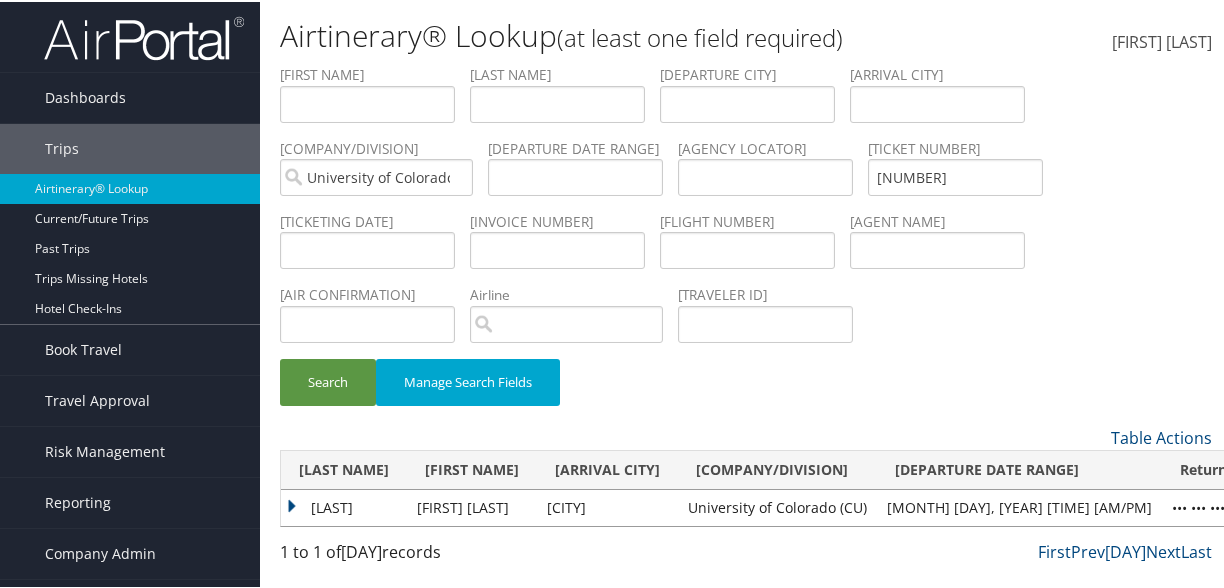 click on "MARSHALL" at bounding box center (344, 506) 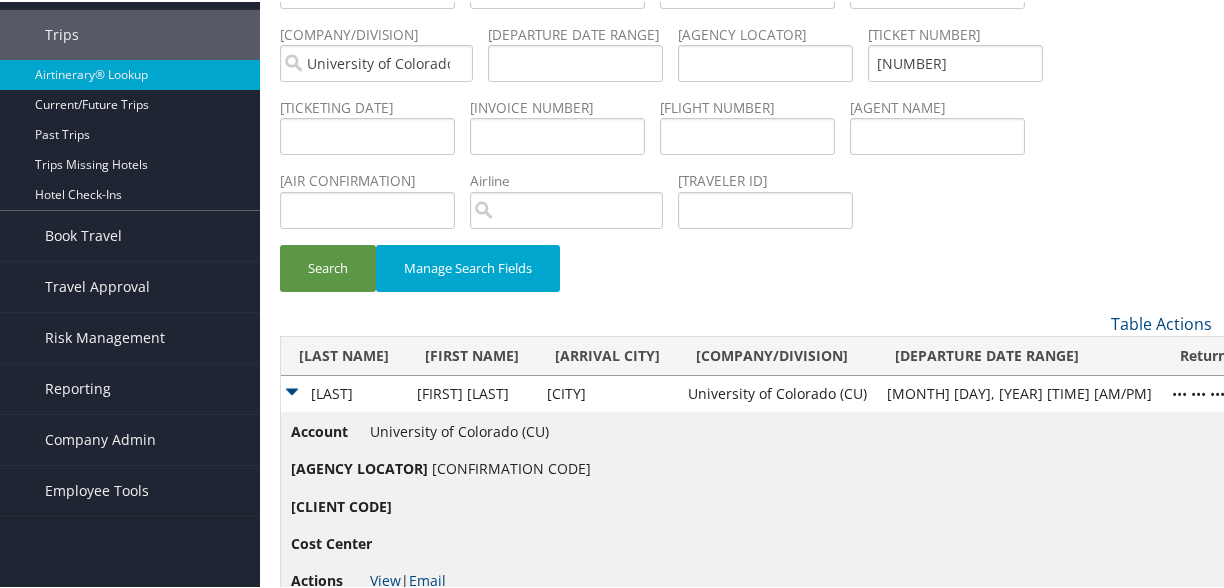 scroll, scrollTop: 166, scrollLeft: 0, axis: vertical 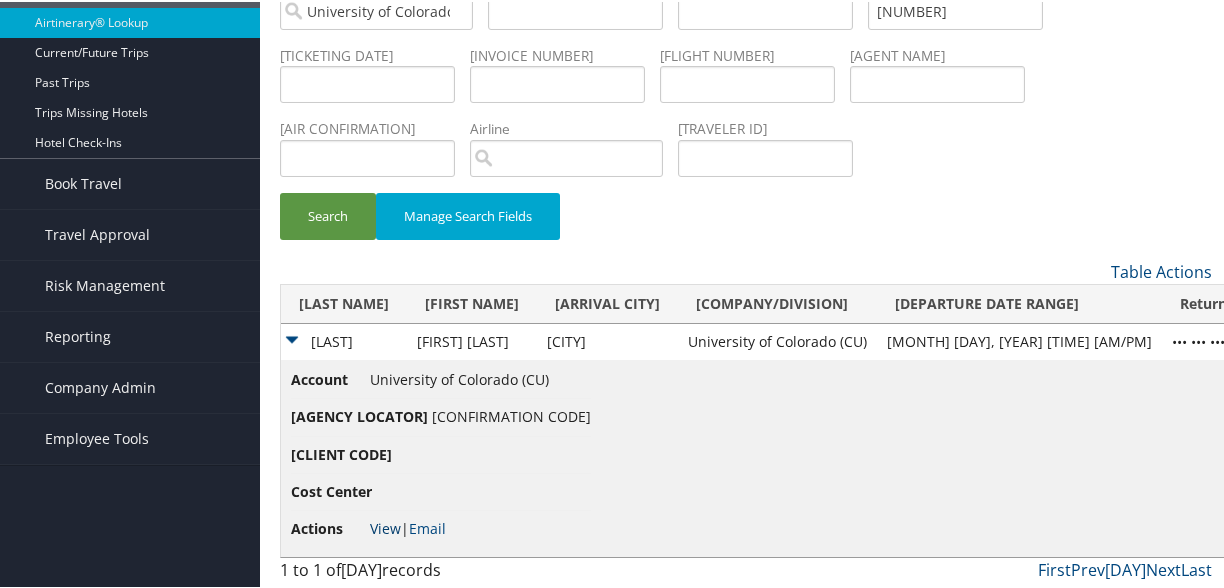 click on "View" at bounding box center (385, 526) 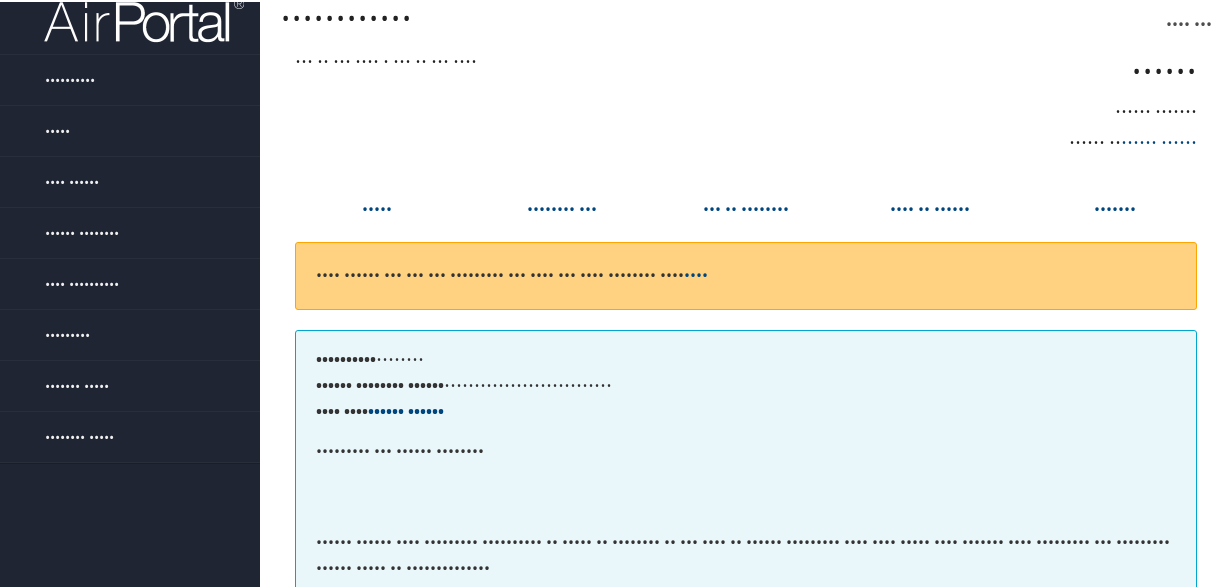 scroll, scrollTop: 0, scrollLeft: 0, axis: both 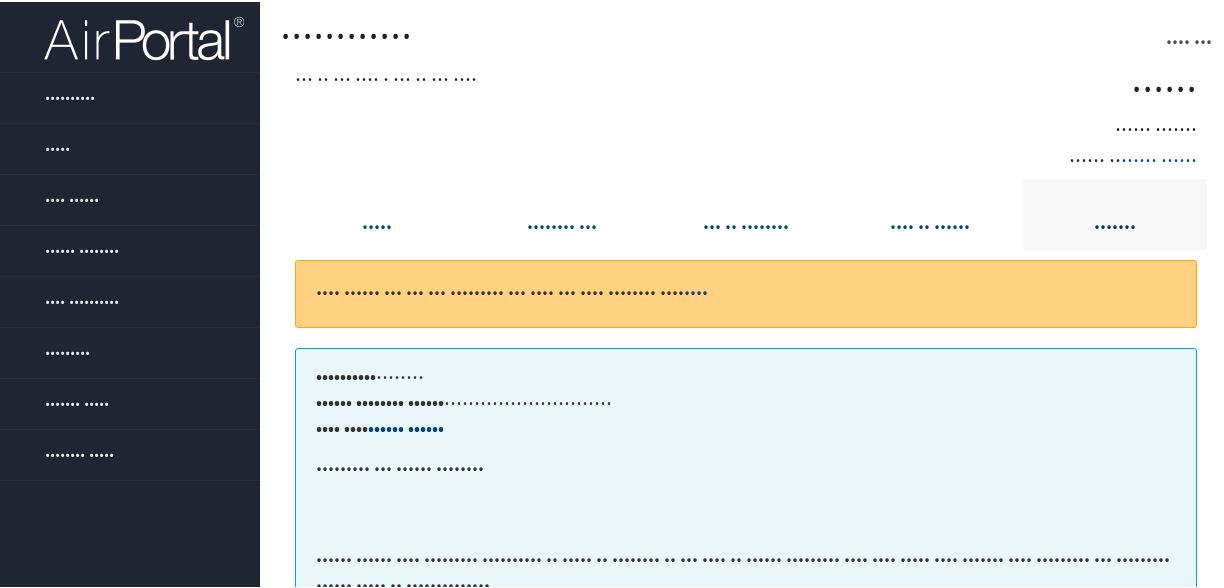 click at bounding box center [1115, 199] 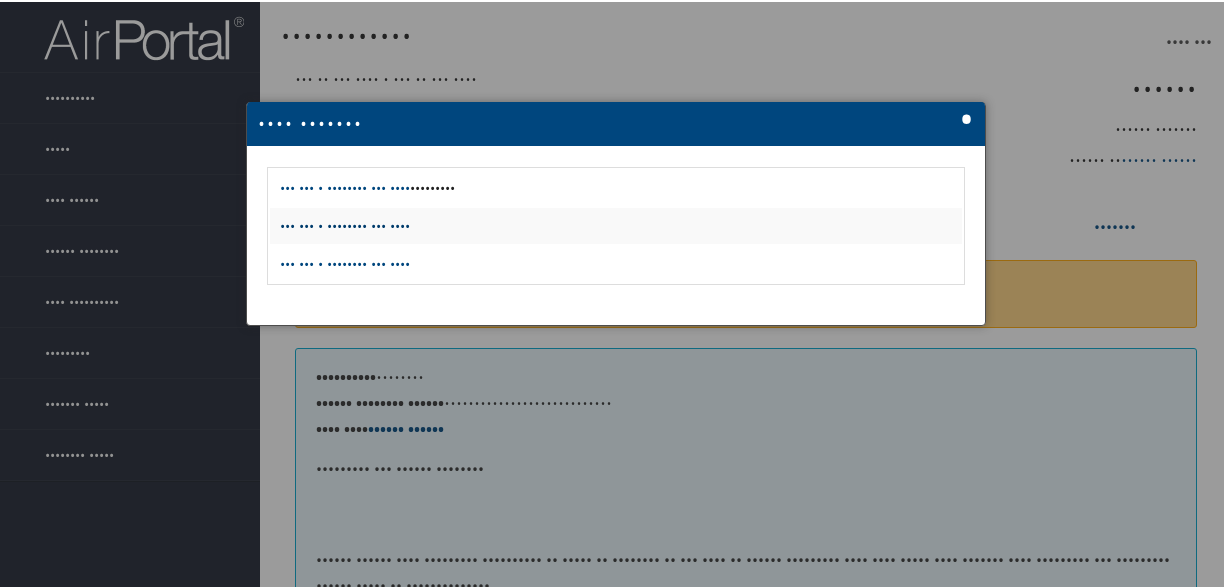 click on "••• ••• • •••••••• ••• ••••" at bounding box center (345, 223) 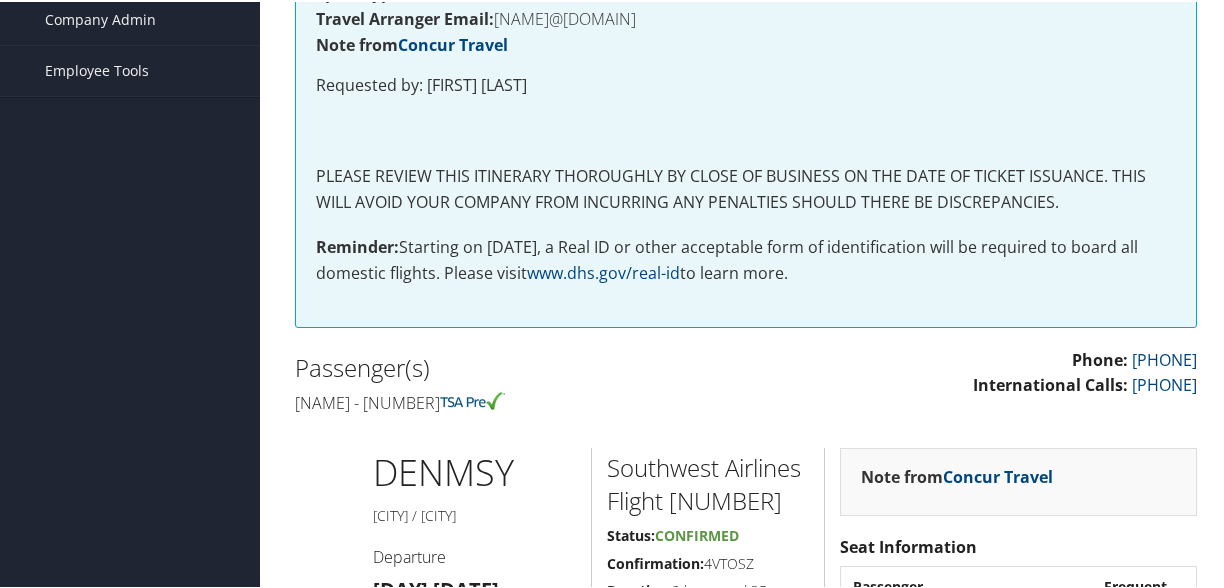 scroll, scrollTop: 0, scrollLeft: 0, axis: both 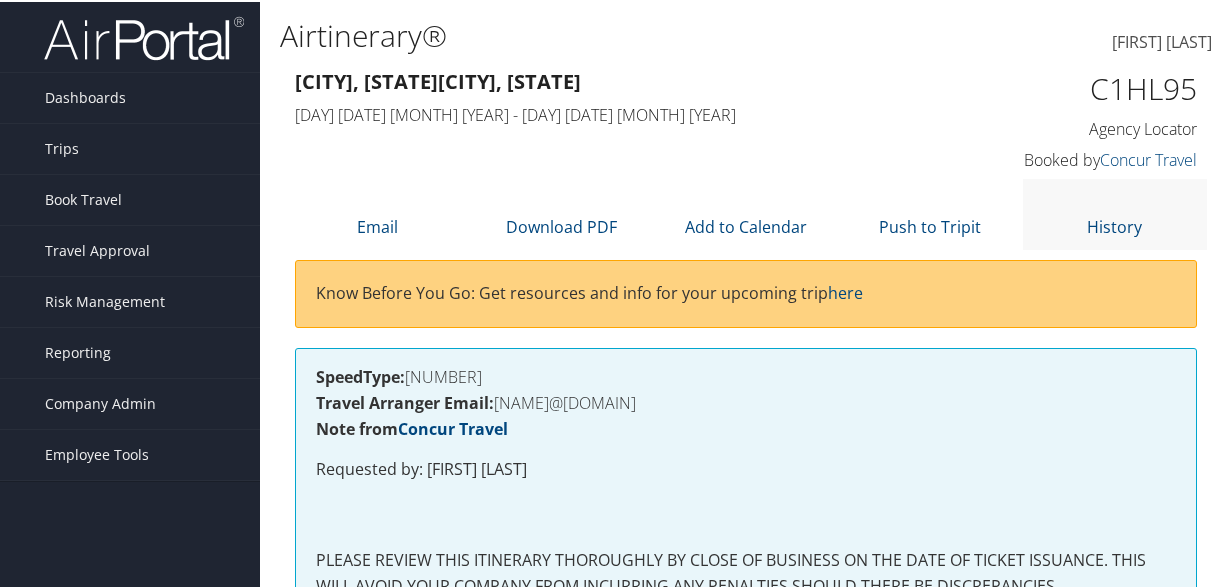 click on "History" at bounding box center (1115, 212) 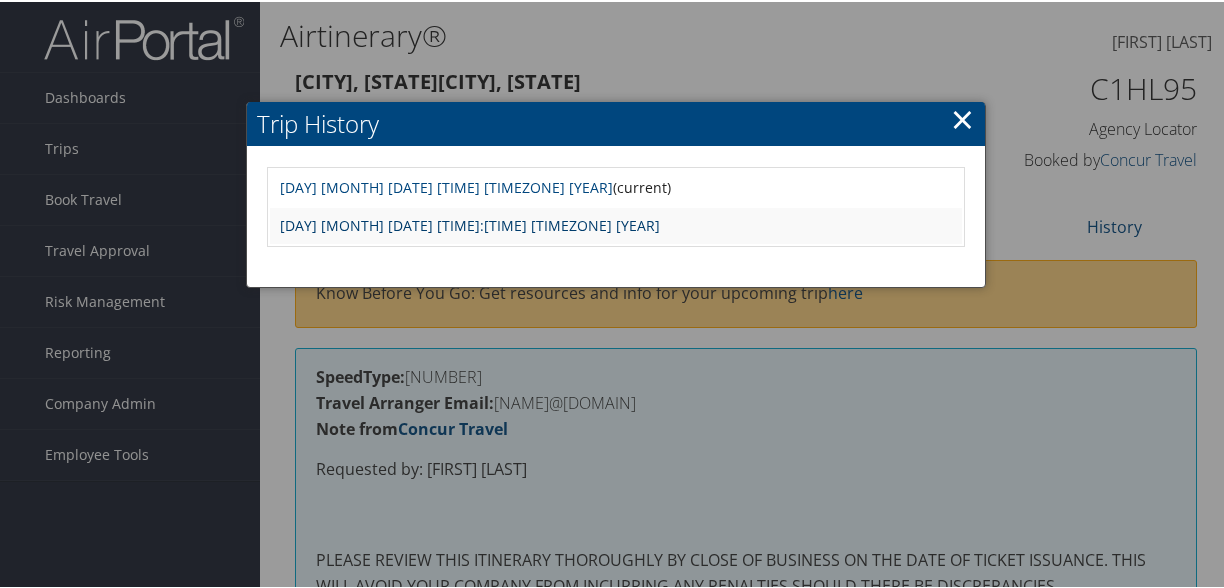 click on "[DAY] [MONTH] [DATE] [TIME]:[TIME] [TIMEZONE] [YEAR]" at bounding box center [470, 223] 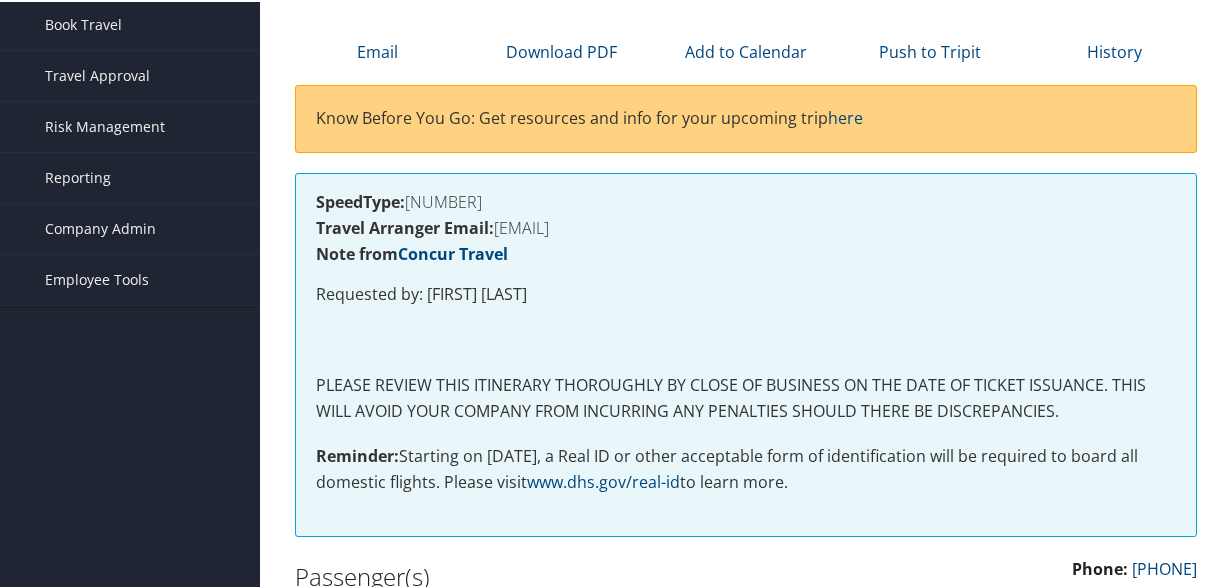 scroll, scrollTop: 200, scrollLeft: 0, axis: vertical 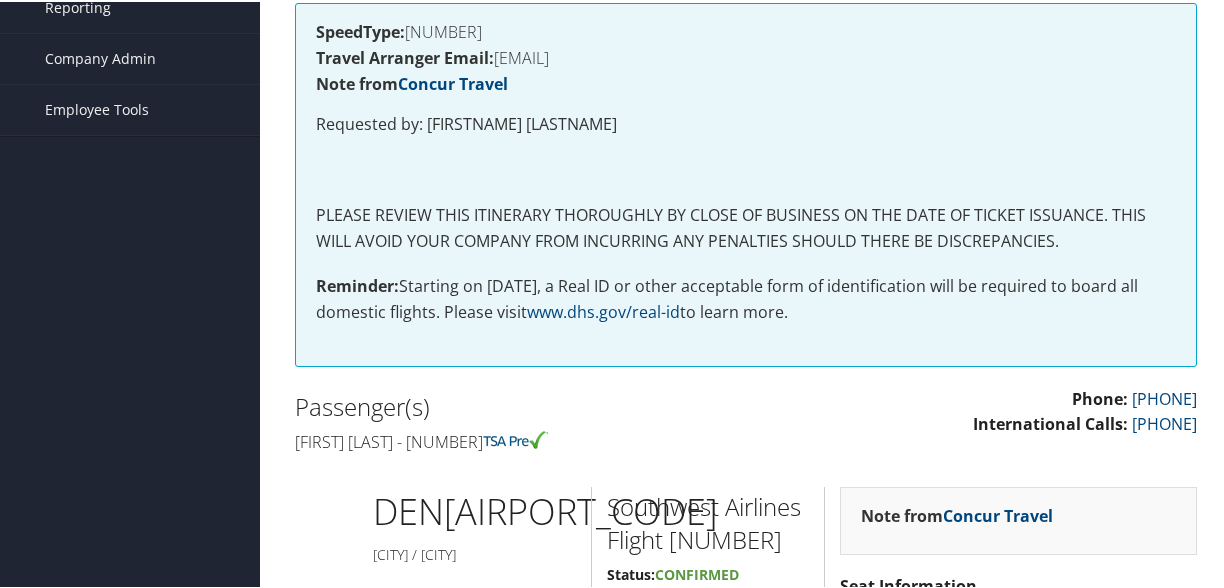 click on "[FIRST] [LAST] - [NUMBER]" at bounding box center (513, 440) 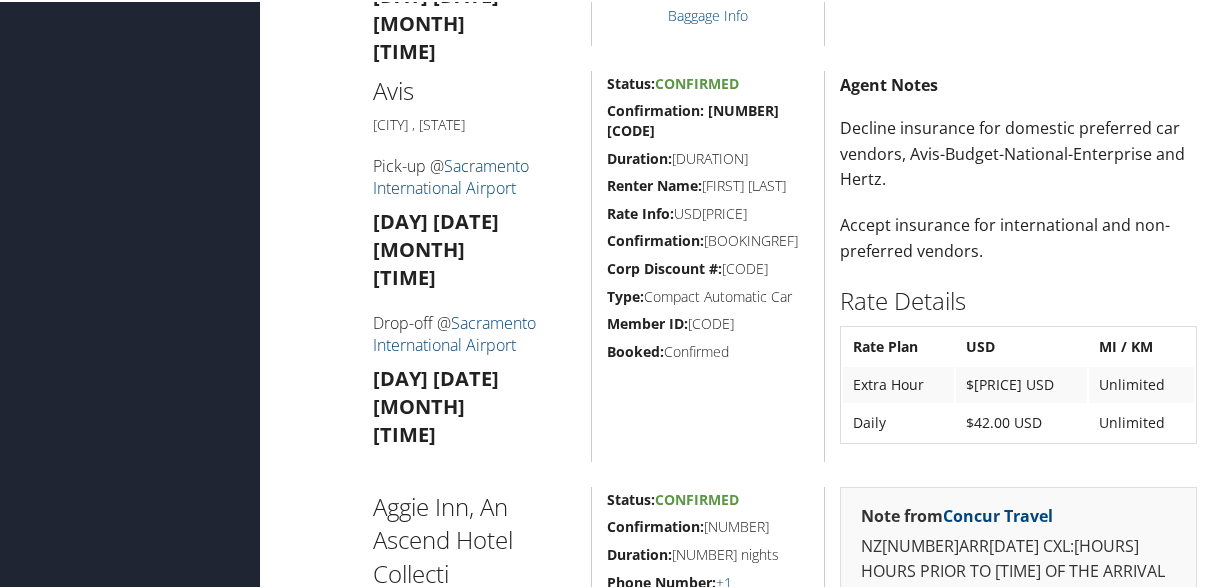 scroll, scrollTop: 1145, scrollLeft: 0, axis: vertical 